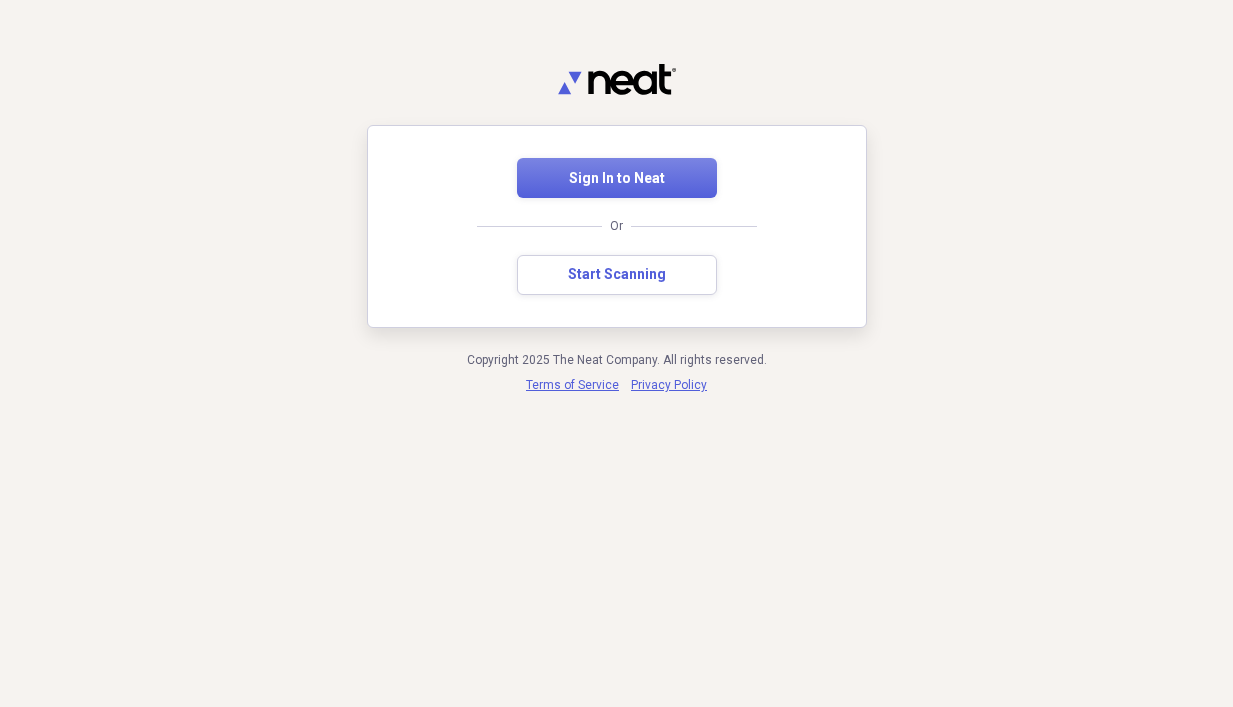 scroll, scrollTop: 0, scrollLeft: 0, axis: both 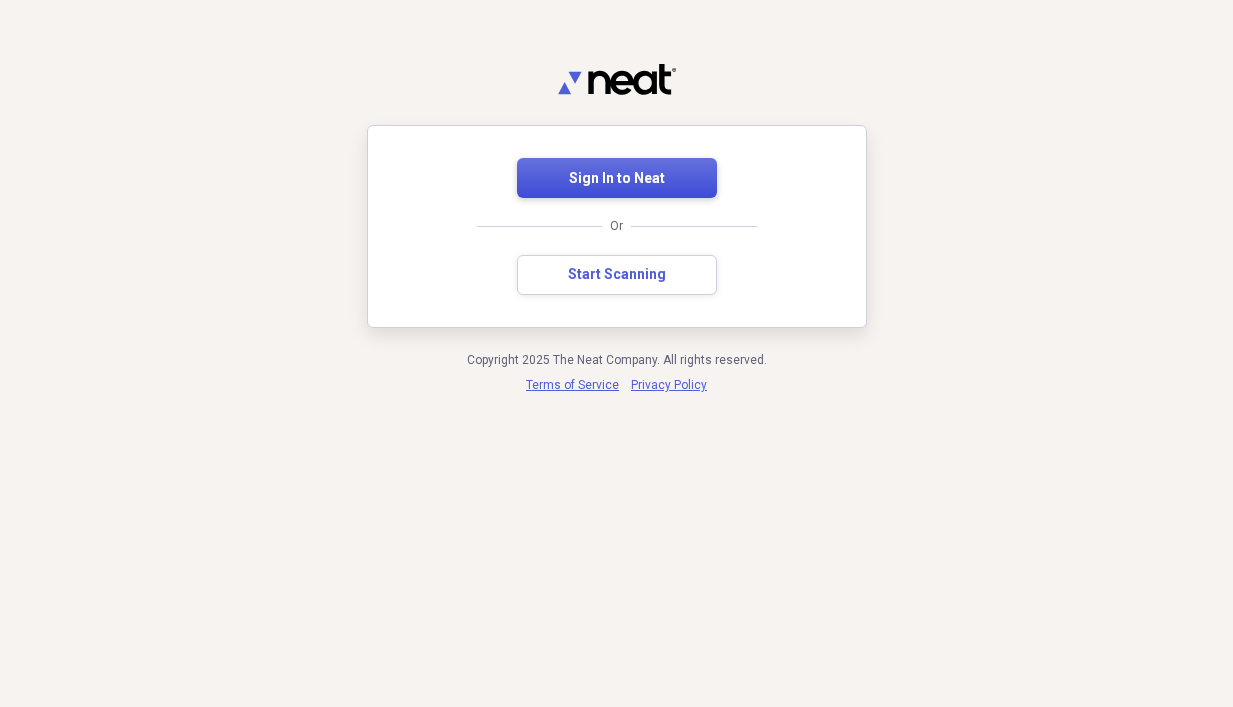 click on "Sign In to Neat" at bounding box center [617, 179] 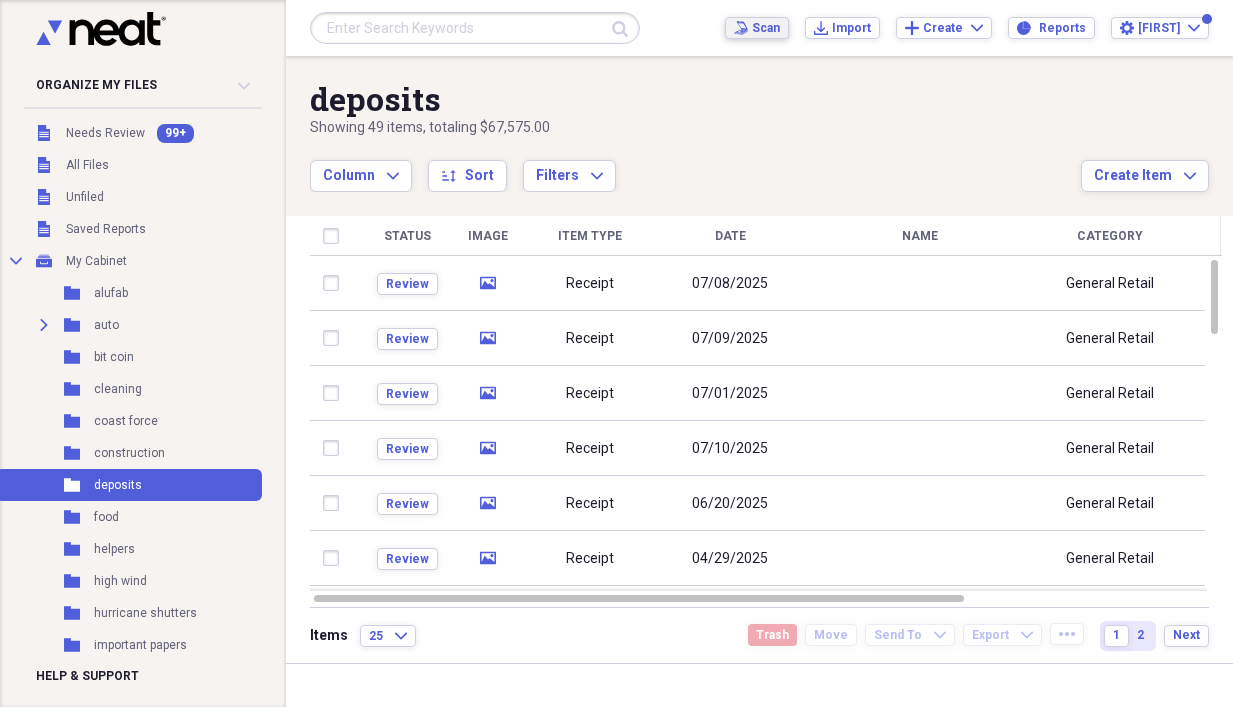 click on "Scan" at bounding box center [766, 28] 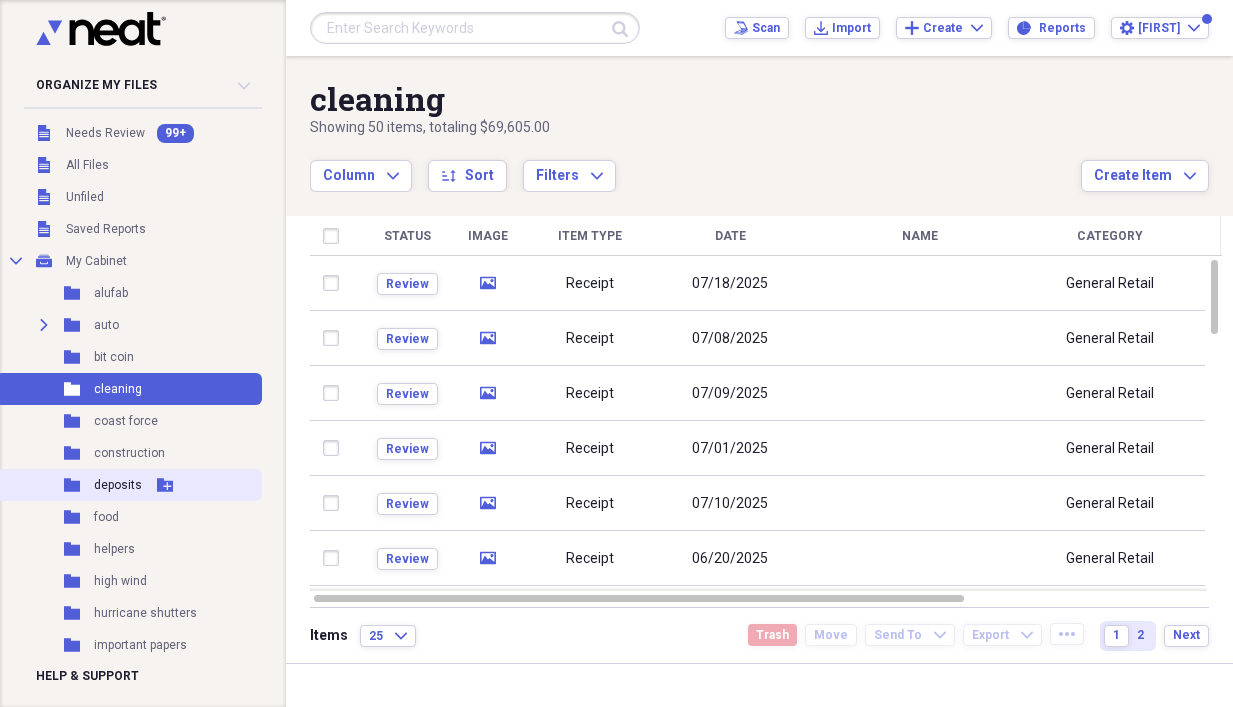 click on "deposits" at bounding box center [118, 485] 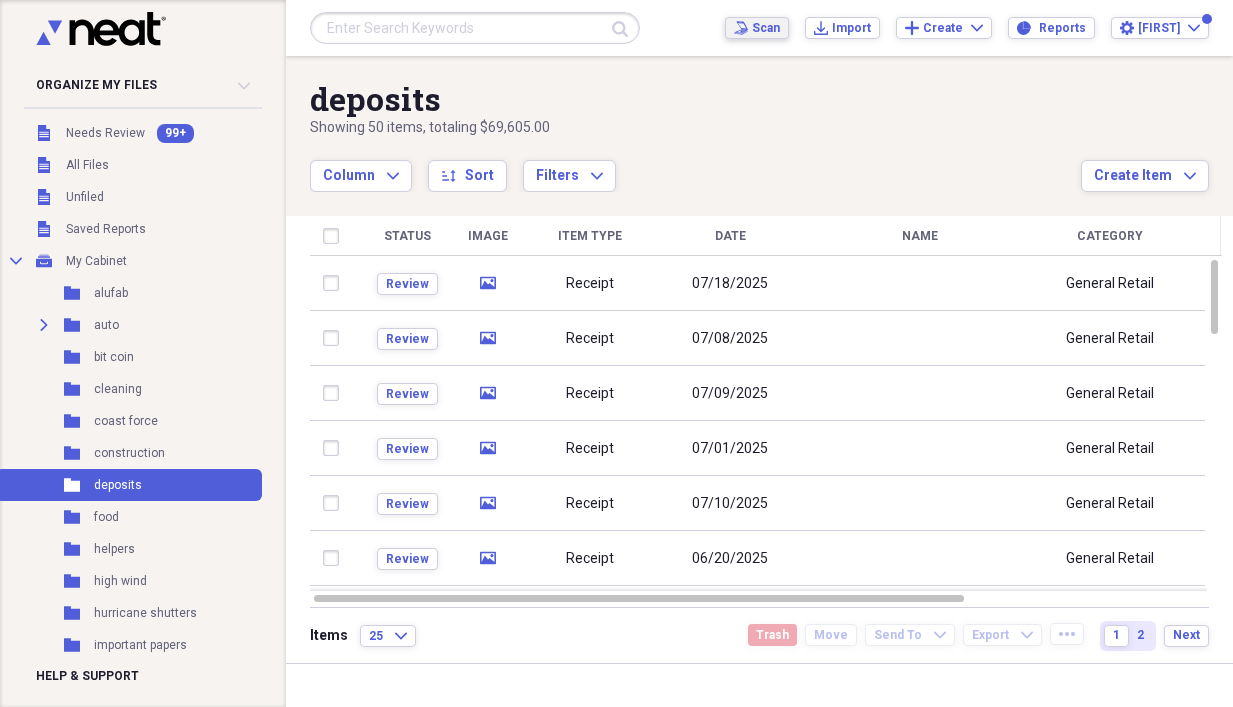 click on "Scan" at bounding box center (766, 28) 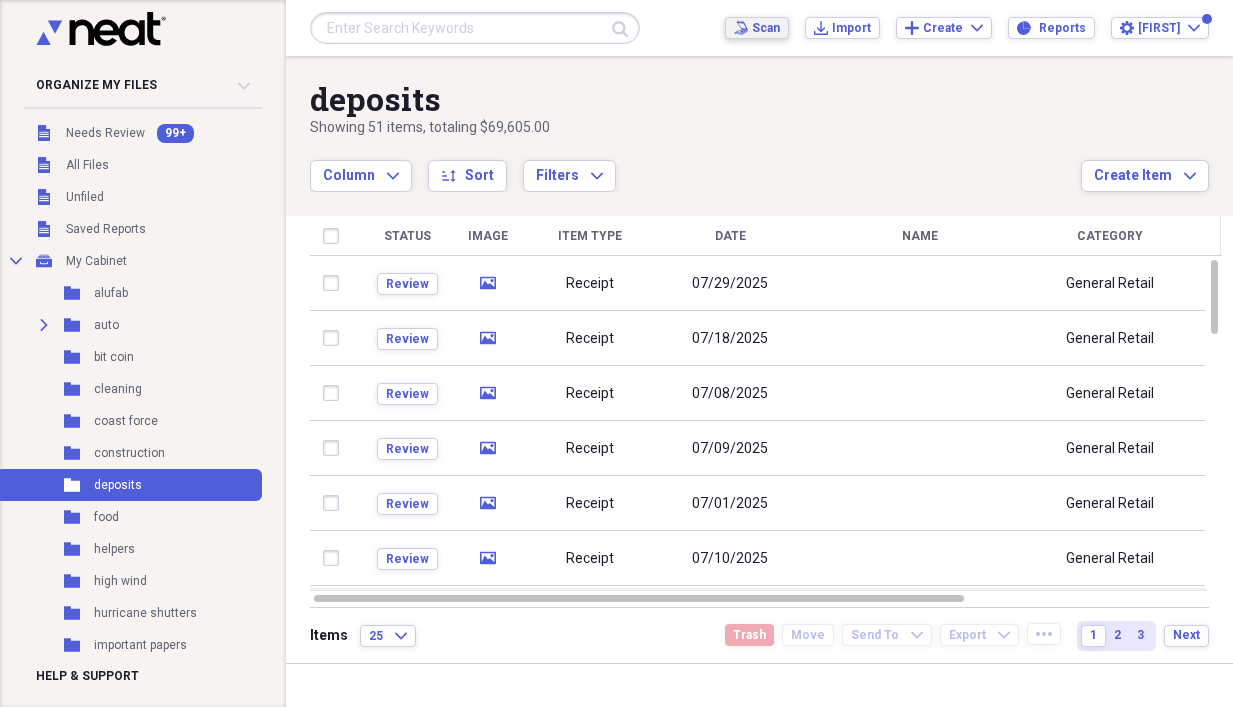 click on "Scan" at bounding box center [766, 28] 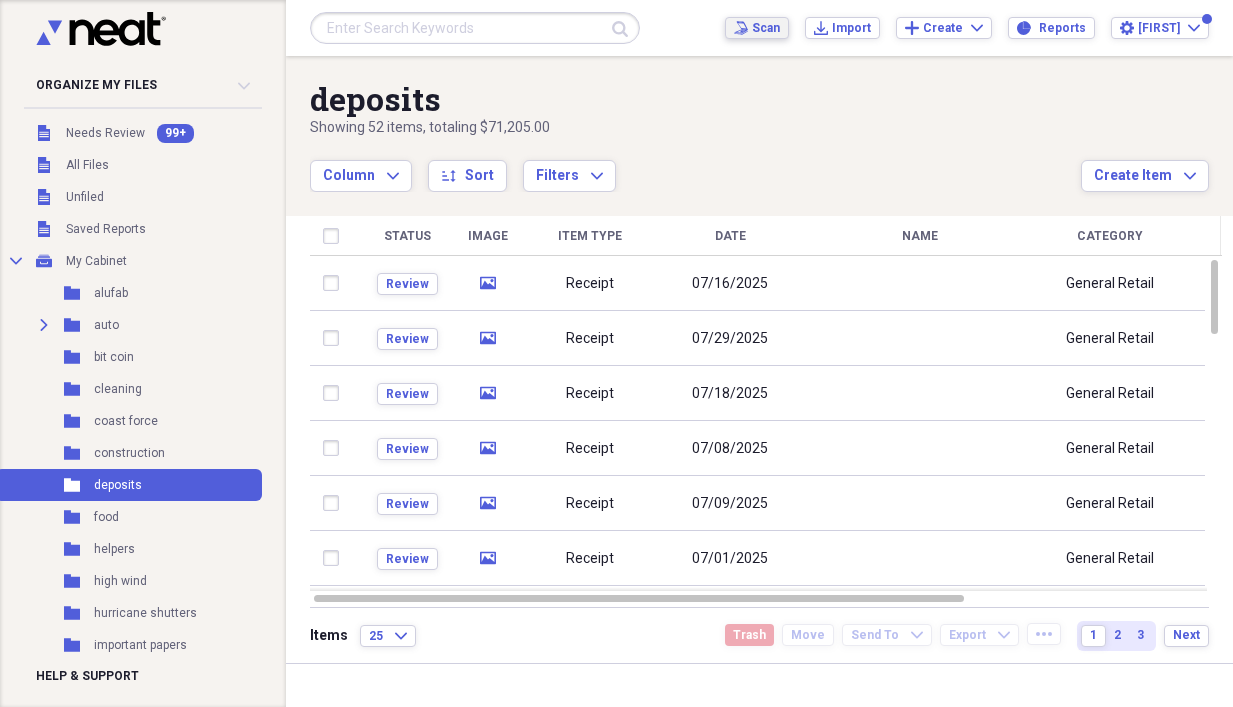 click on "Scan" at bounding box center (766, 28) 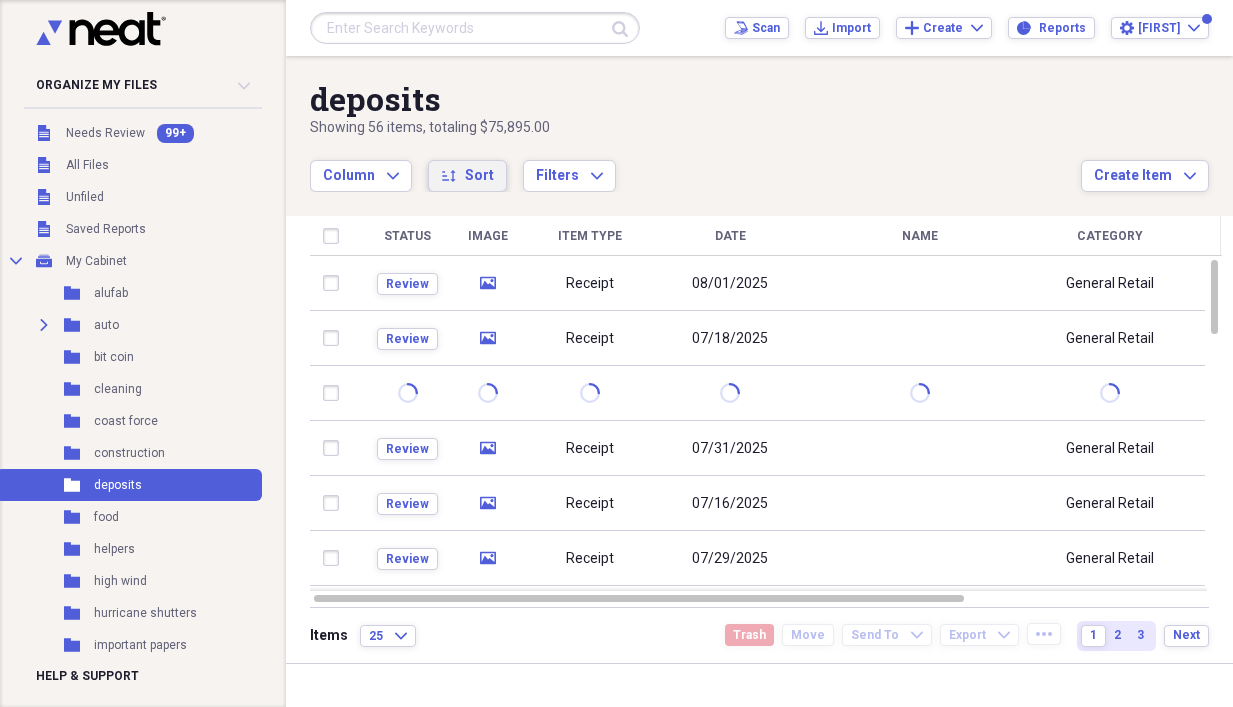 click on "Sort" at bounding box center (479, 176) 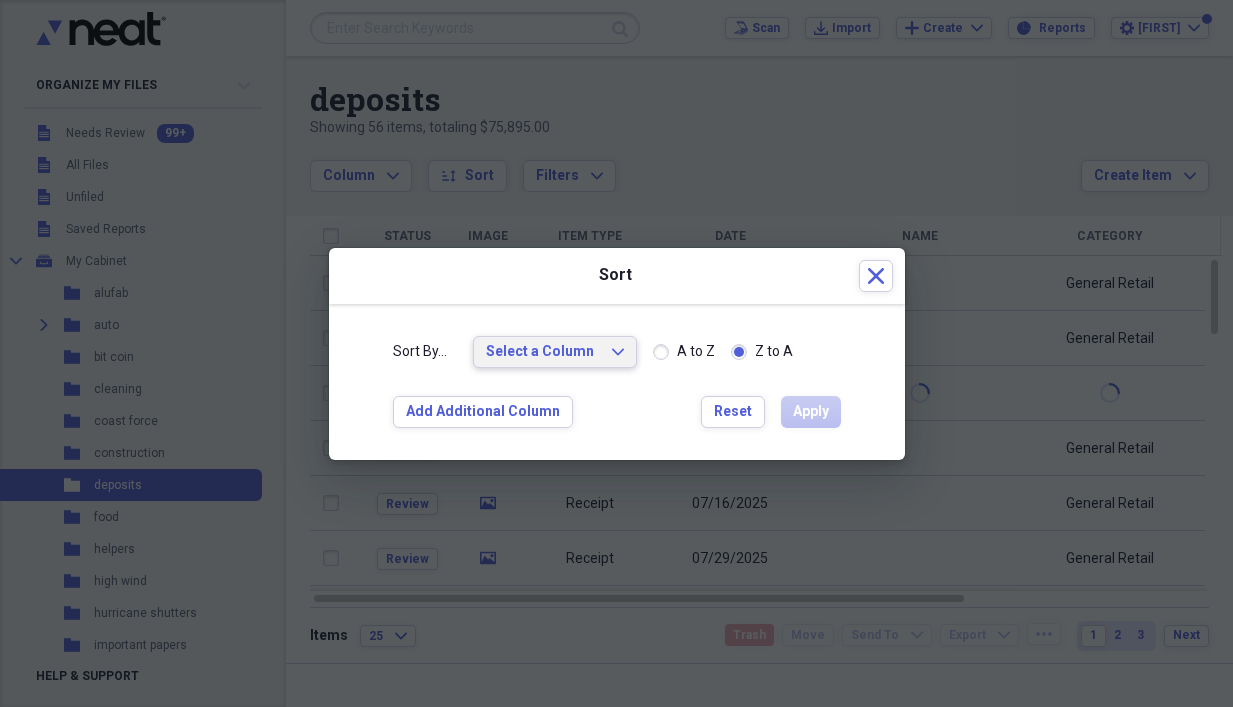click 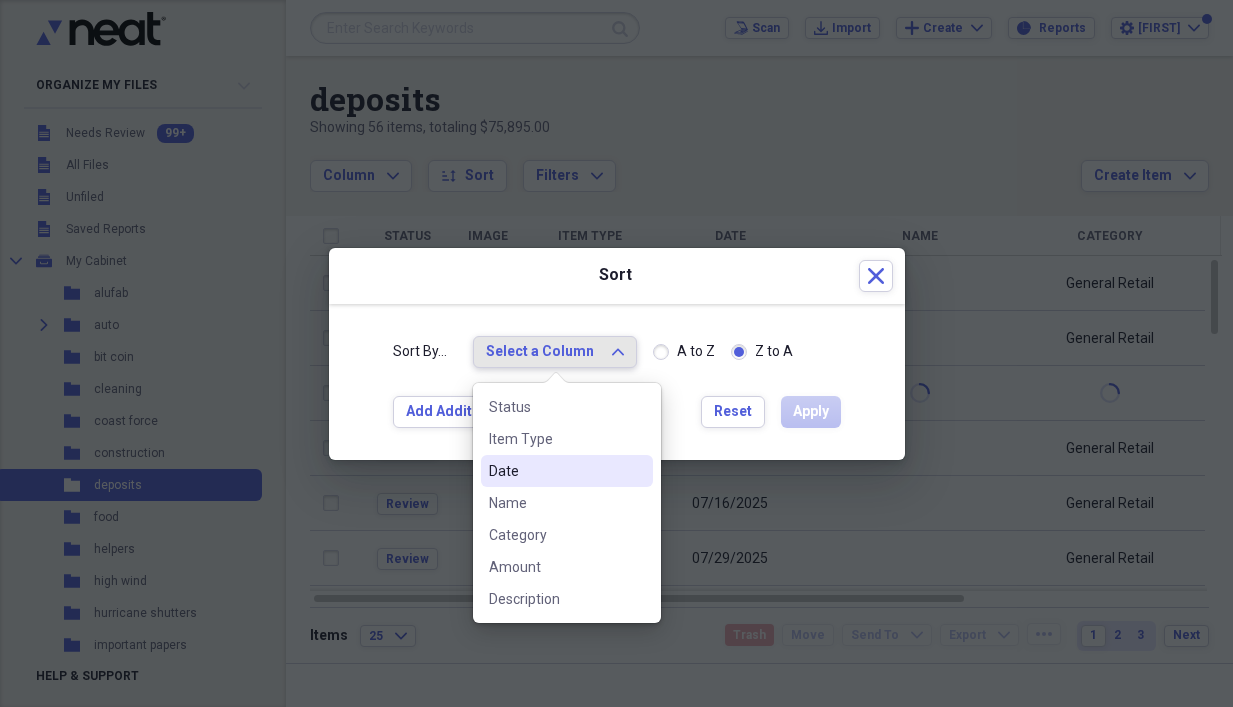 click on "Date" at bounding box center [555, 471] 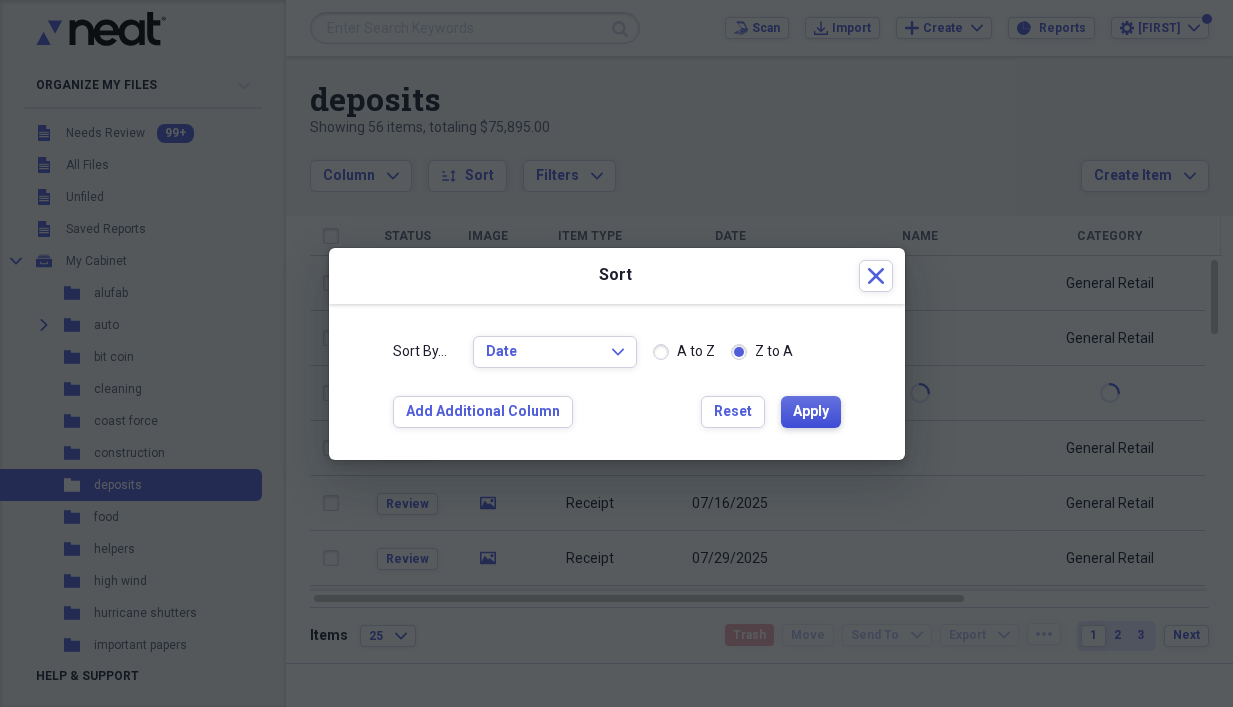click on "Apply" at bounding box center [811, 412] 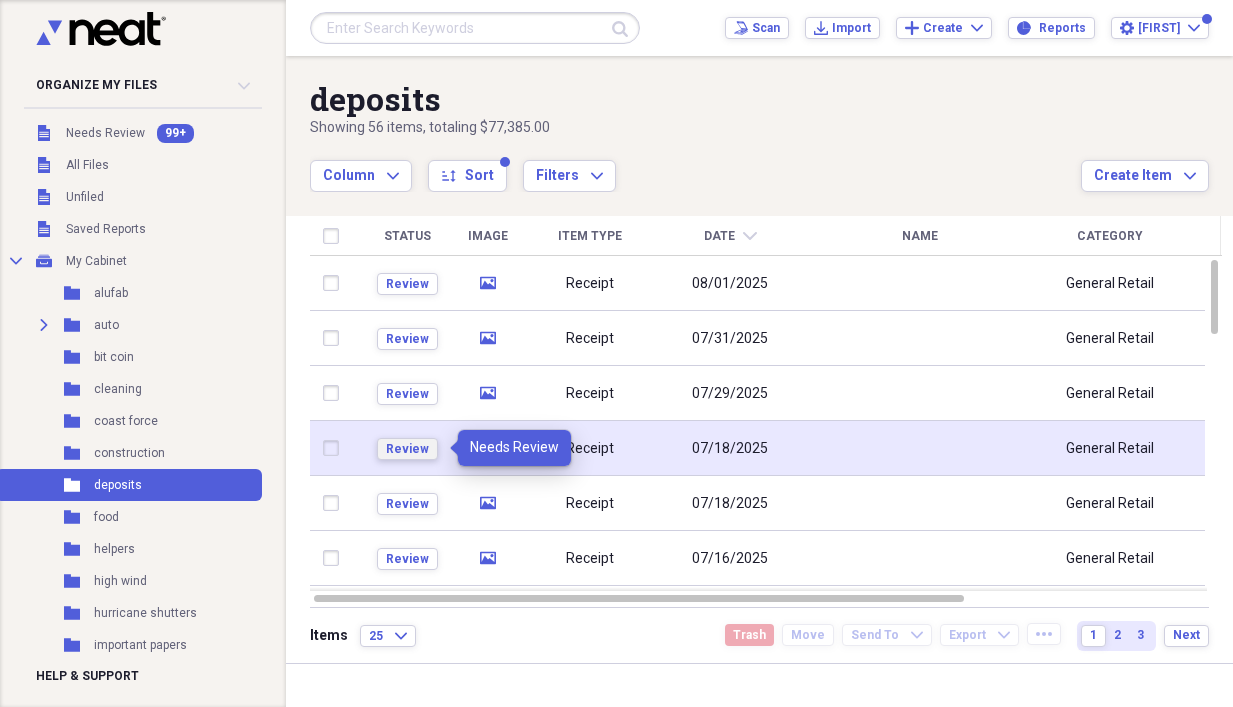 click on "Review" at bounding box center [407, 449] 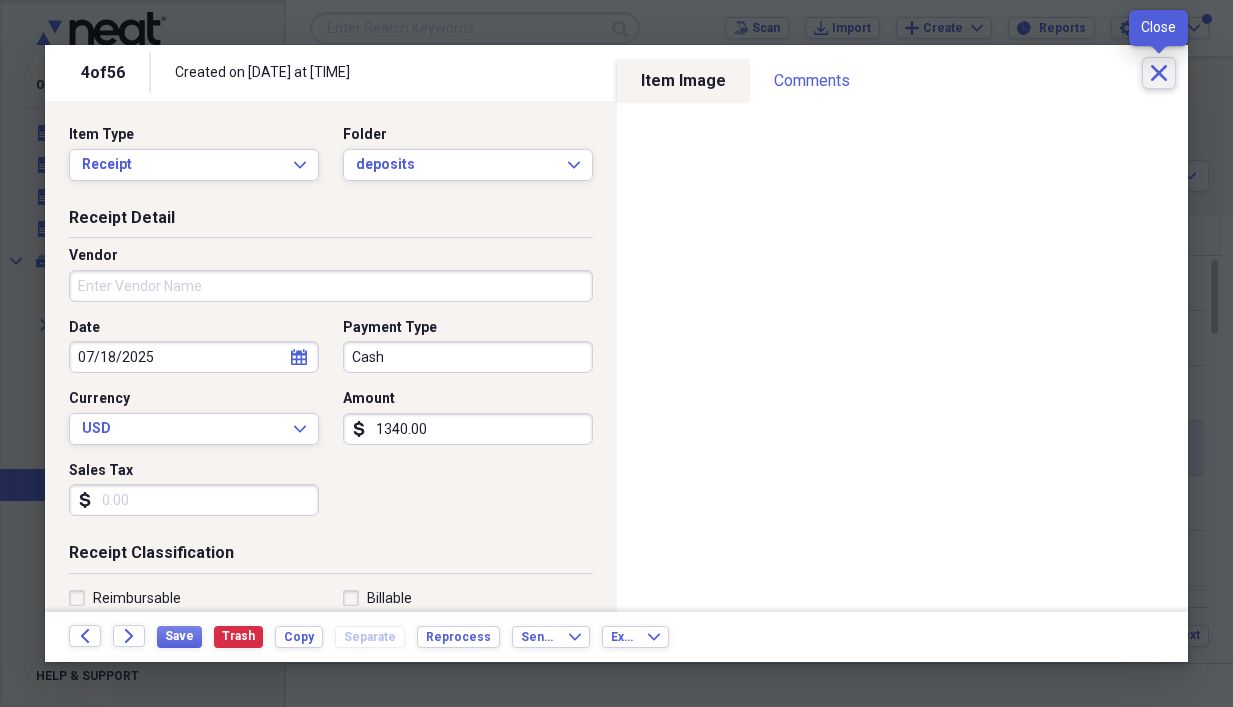 click 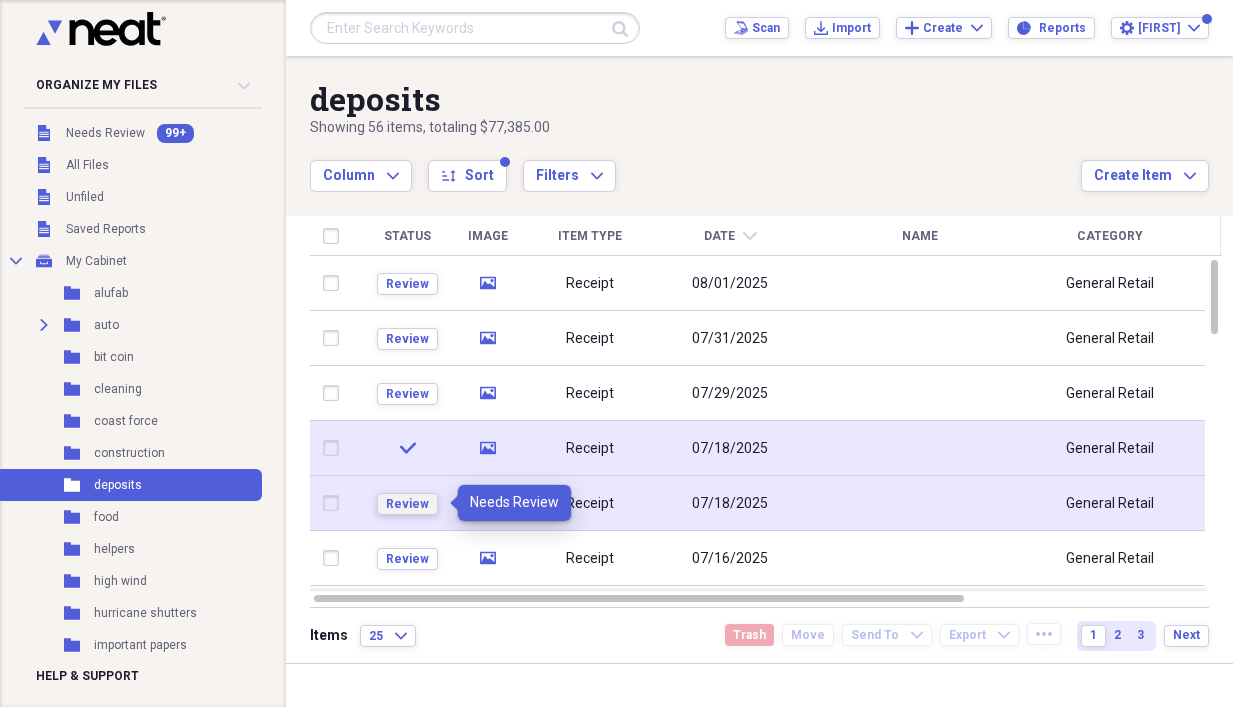 click on "Review" at bounding box center (407, 504) 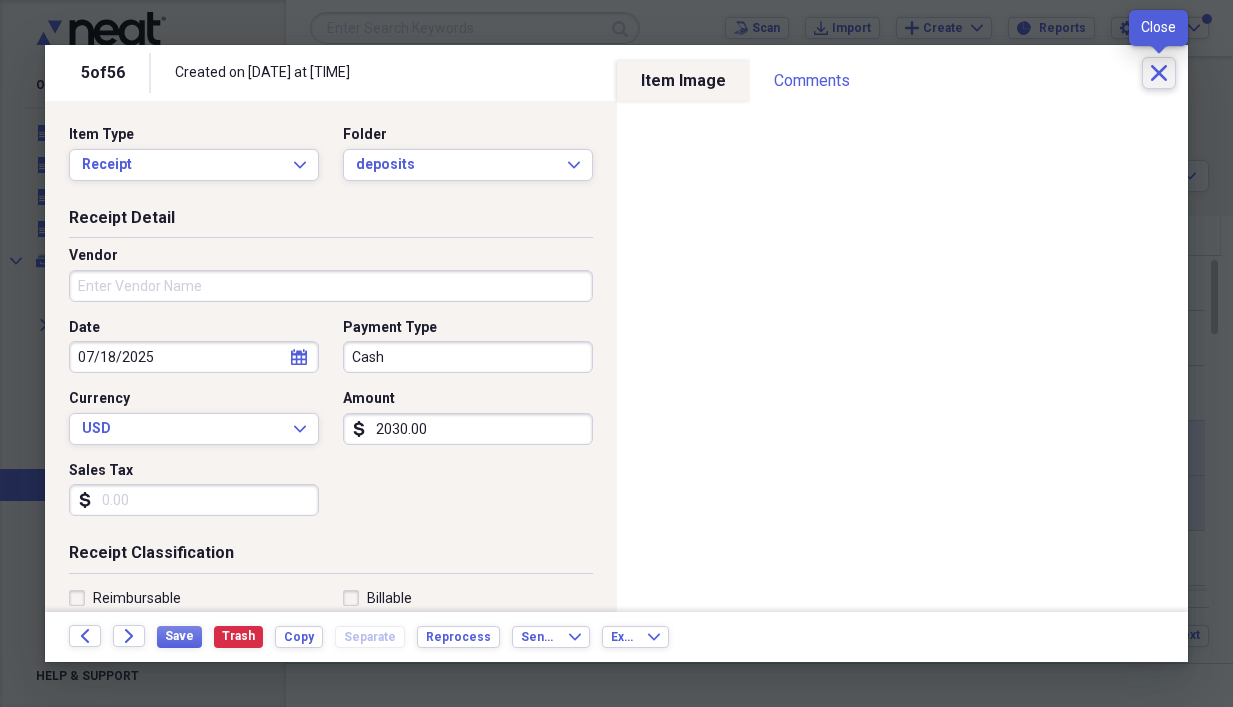 click on "Close" 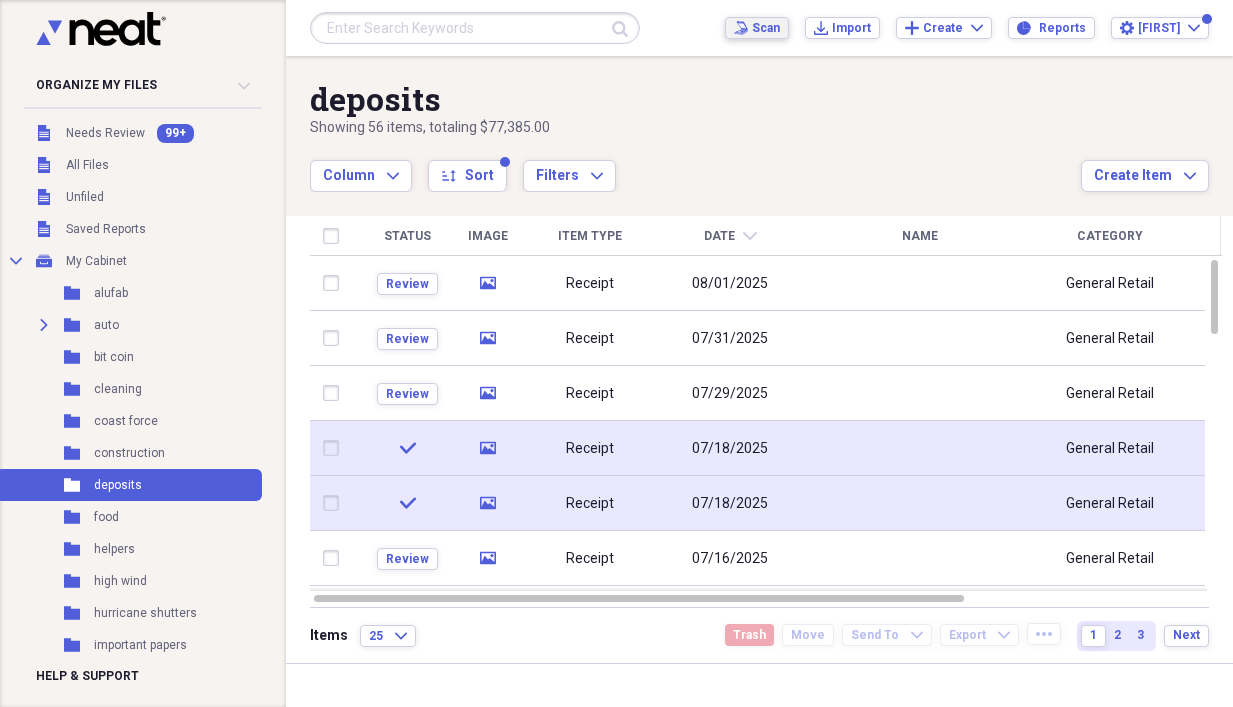 click 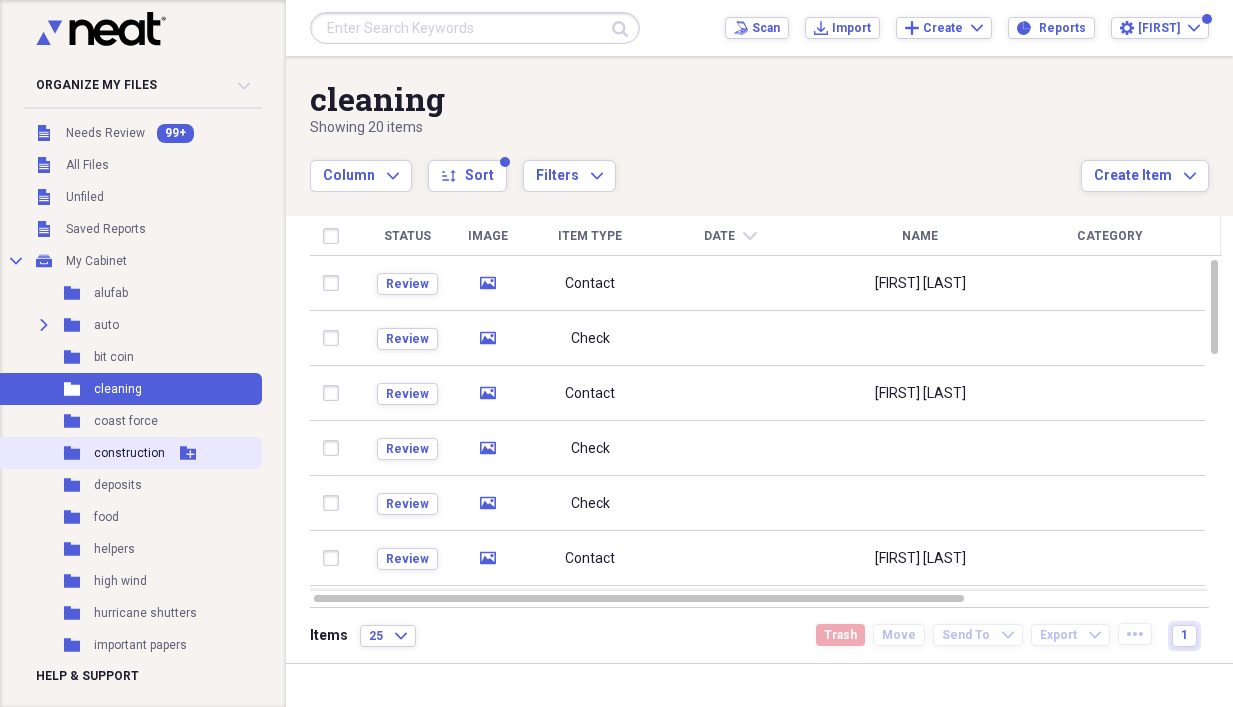click on "construction" at bounding box center (129, 453) 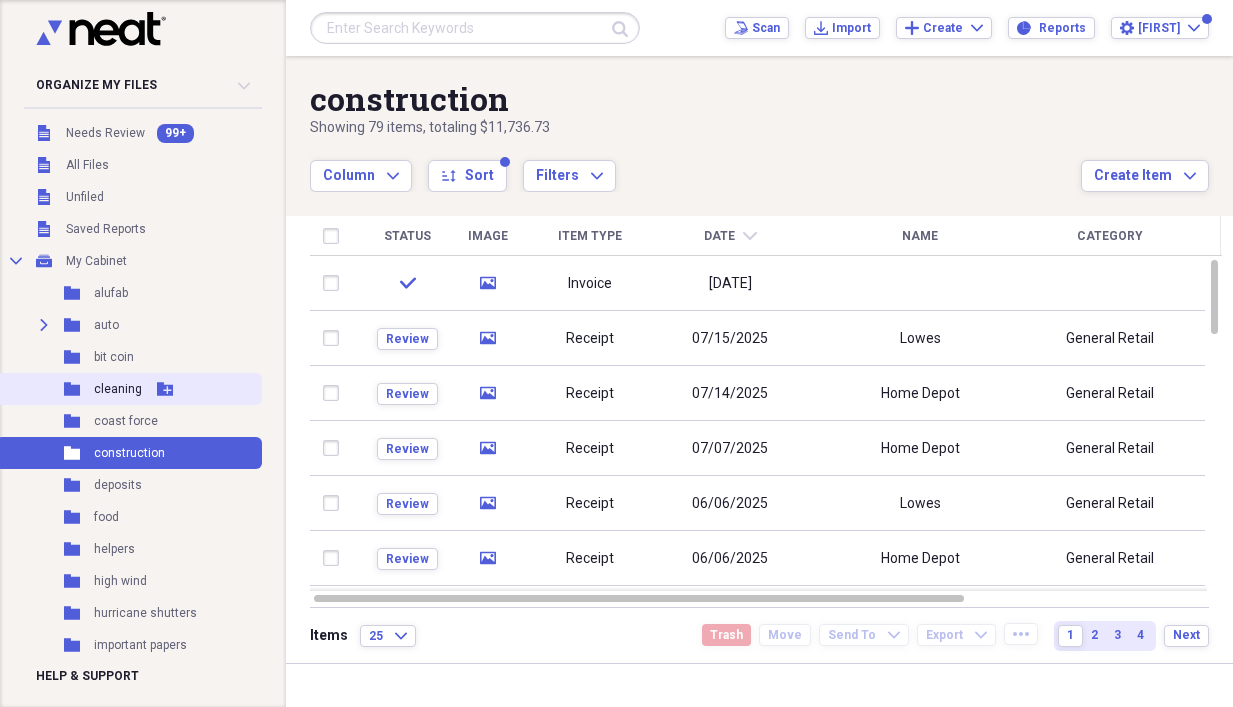 click on "cleaning" at bounding box center [118, 389] 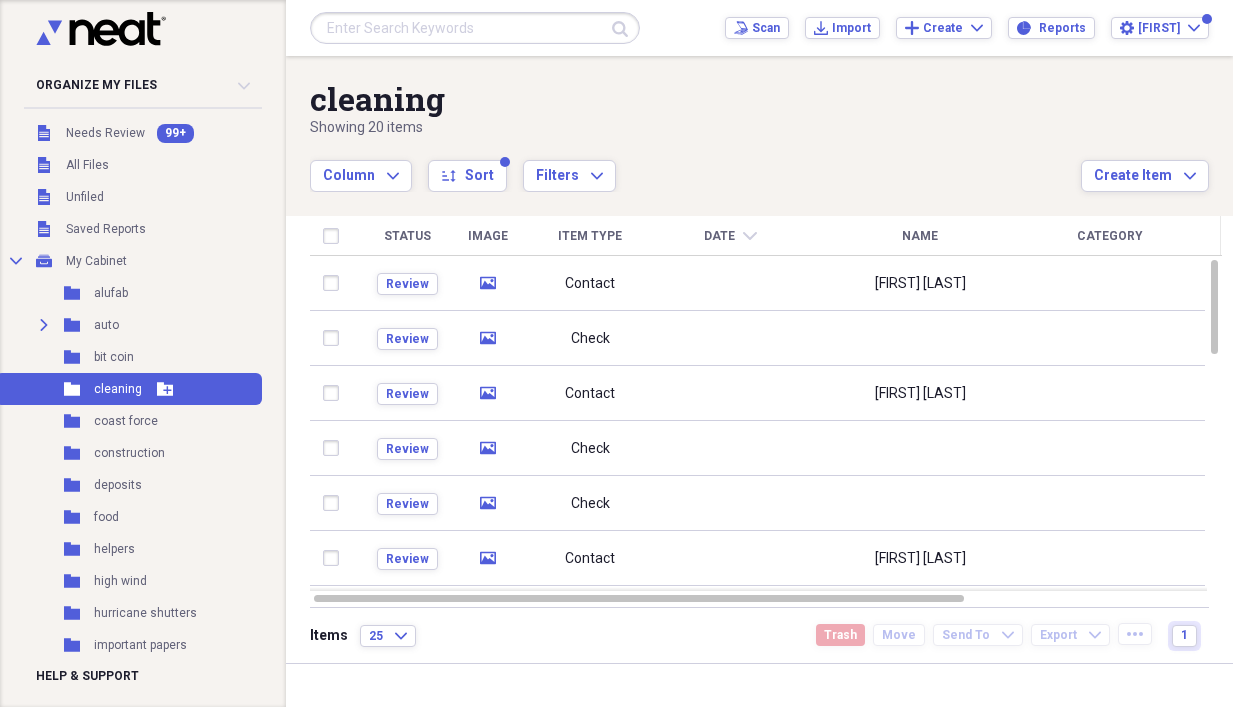 click on "cleaning" at bounding box center [118, 389] 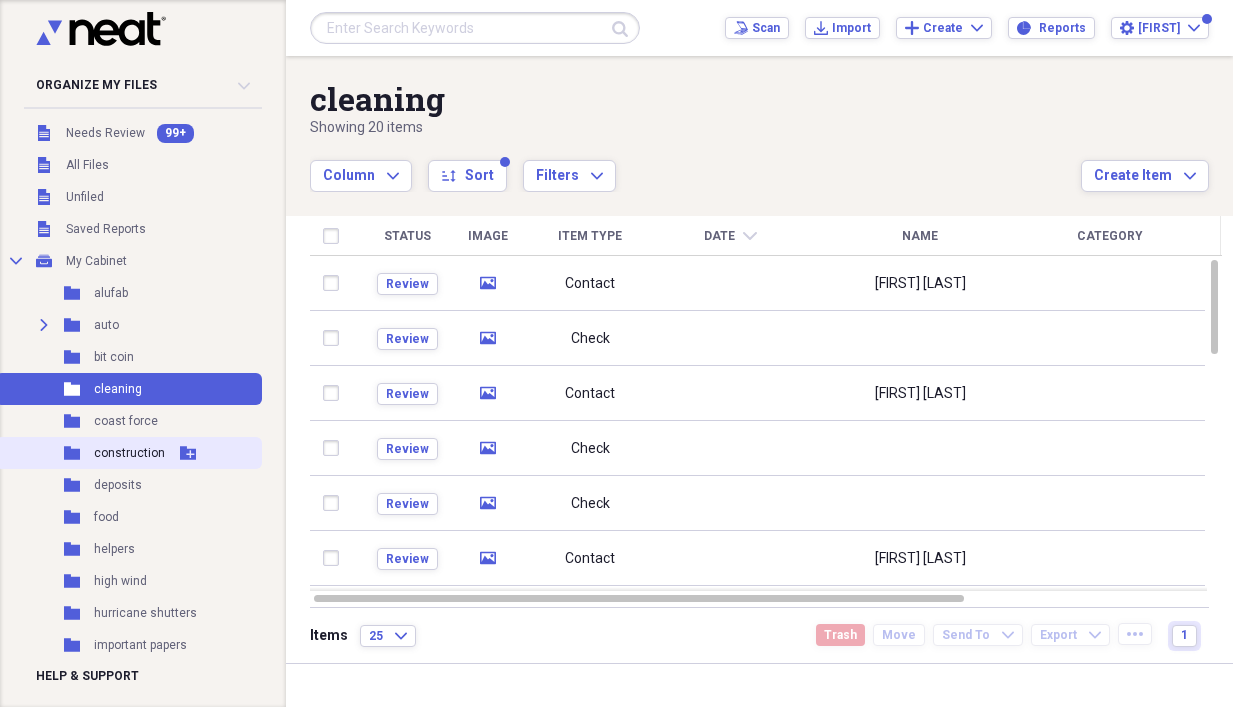 click on "construction" at bounding box center [129, 453] 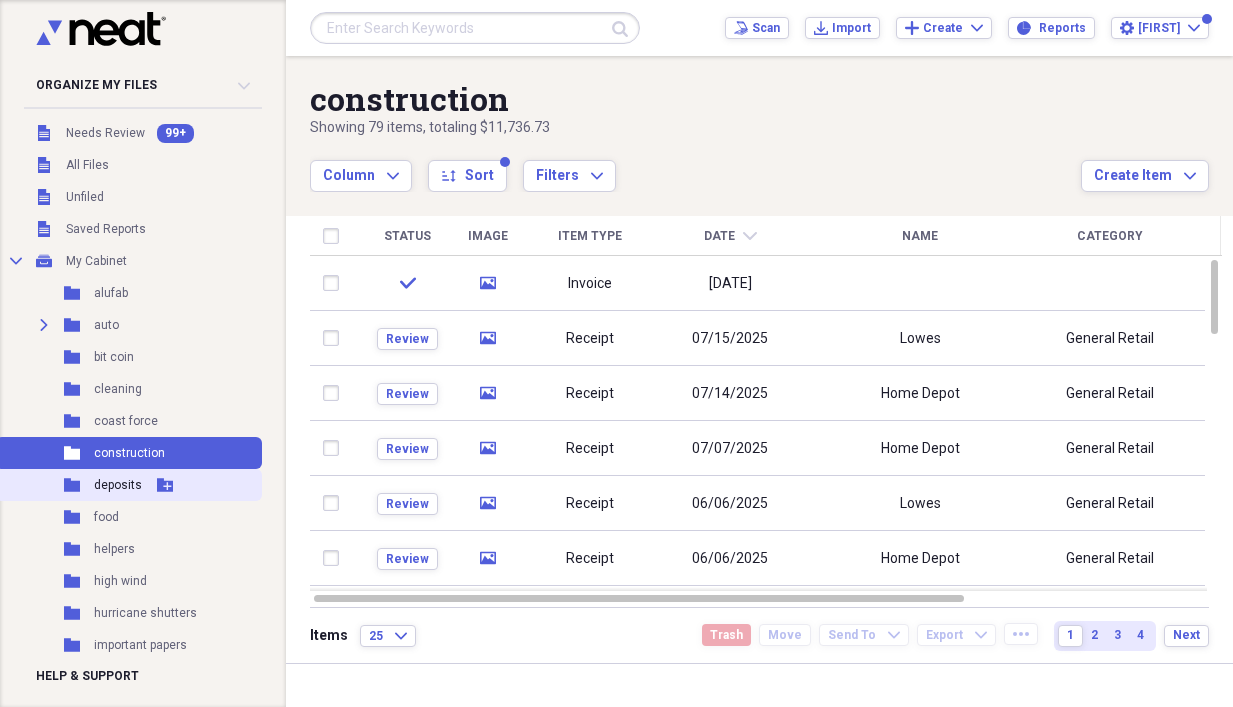 click on "deposits" at bounding box center (118, 485) 